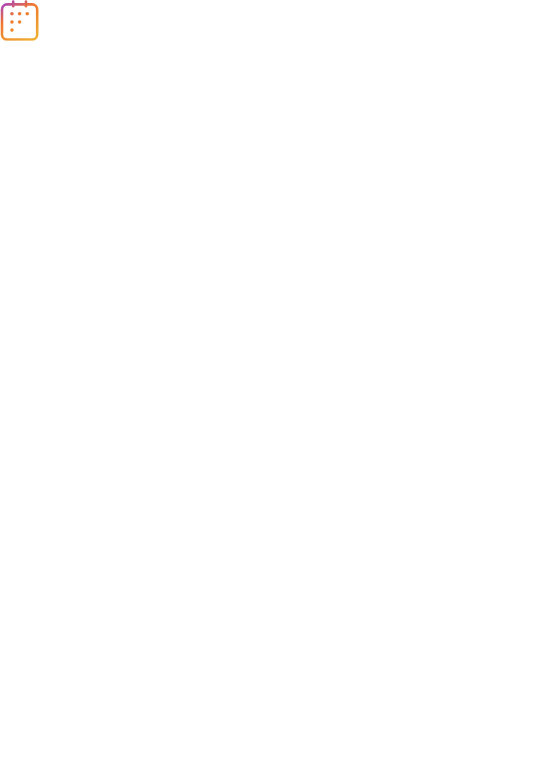 scroll, scrollTop: 0, scrollLeft: 0, axis: both 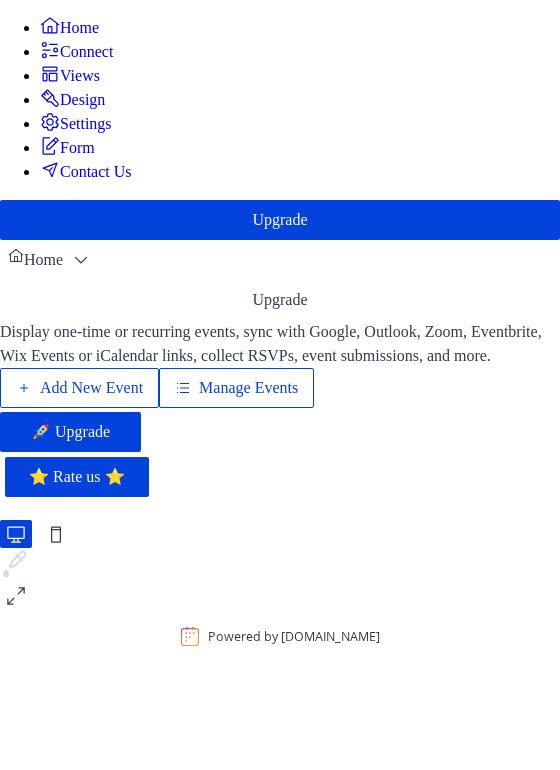 click on "Add New Event" at bounding box center (91, 388) 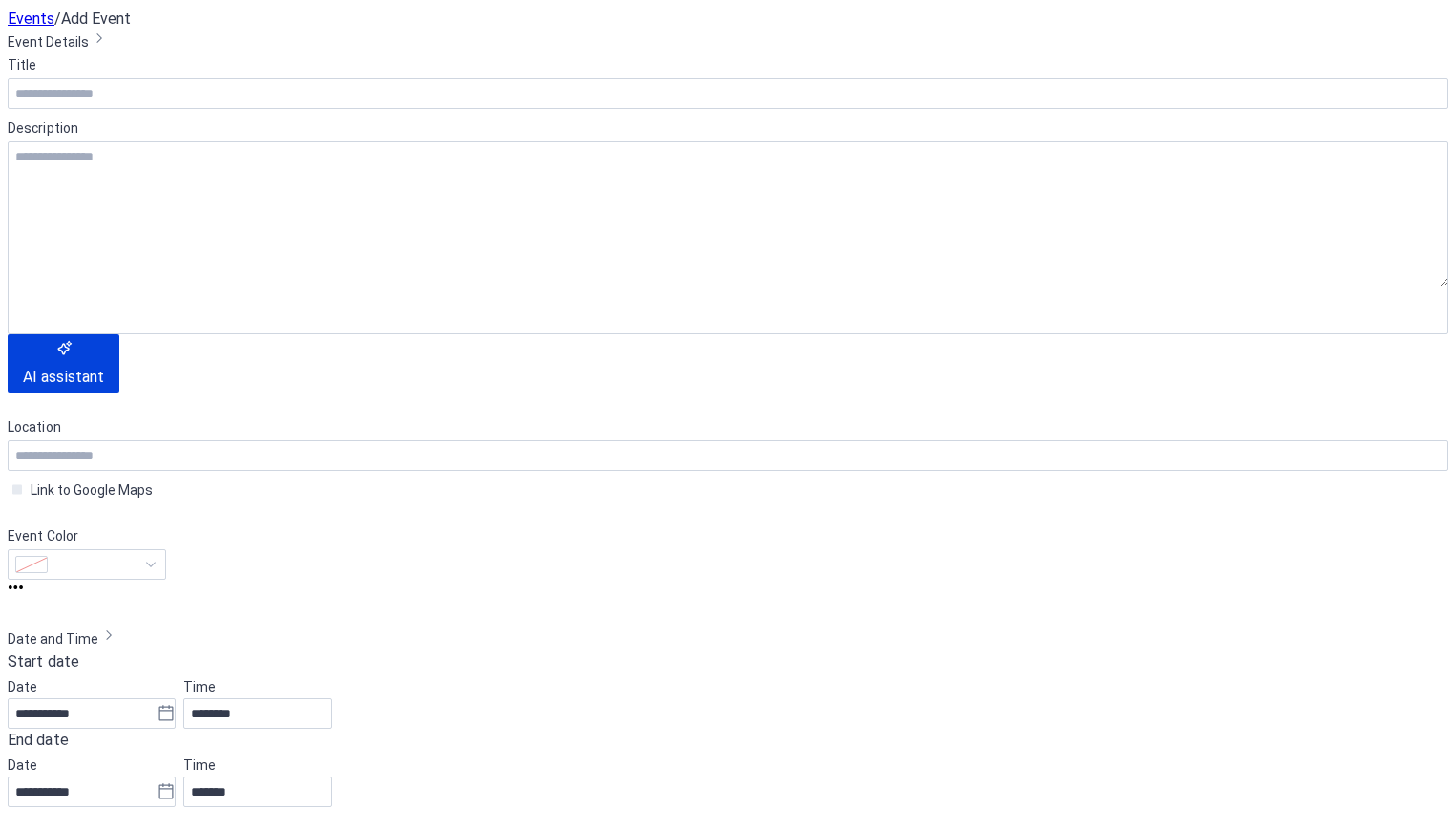 scroll, scrollTop: 0, scrollLeft: 0, axis: both 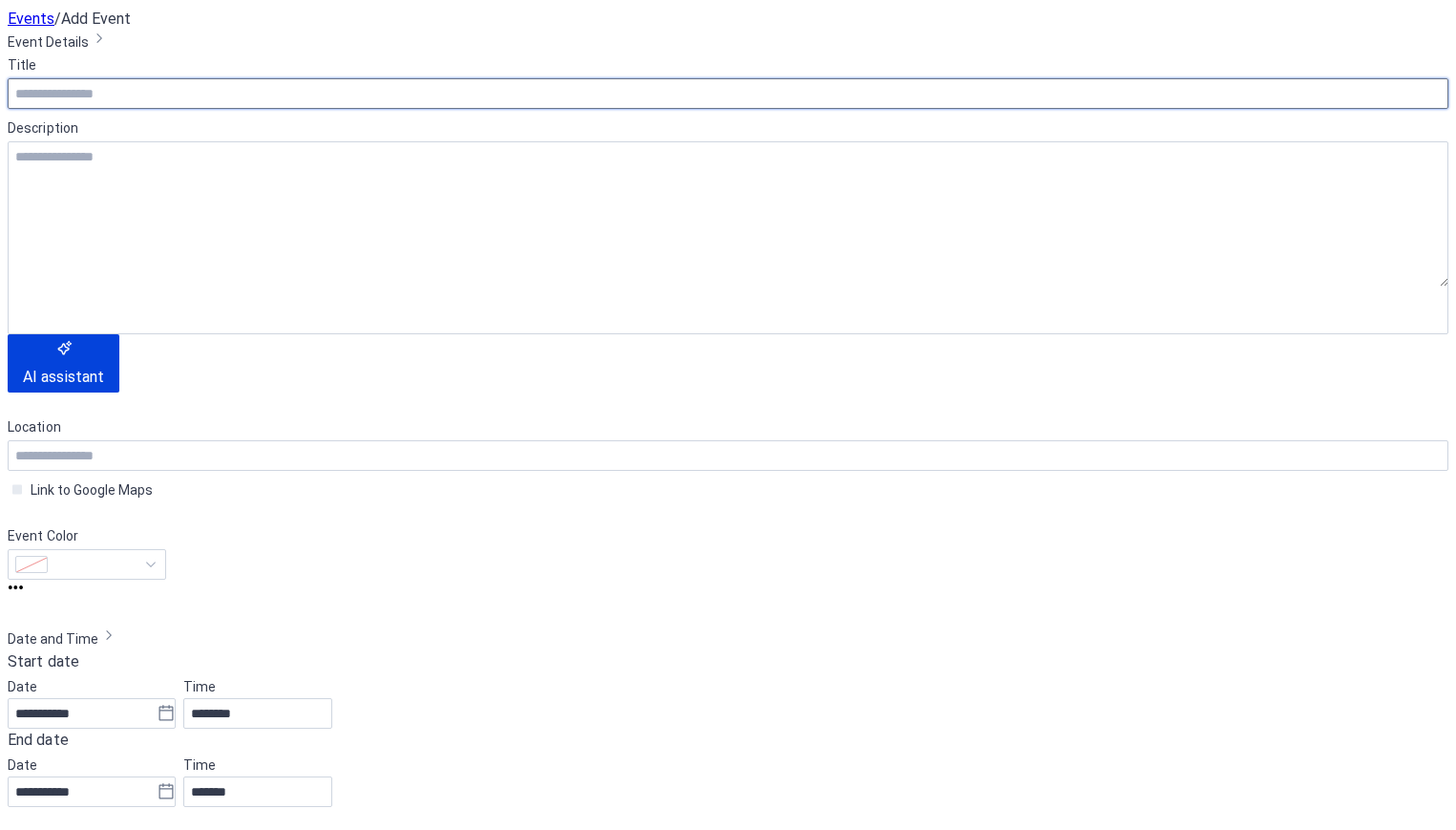 click at bounding box center [728, 94] 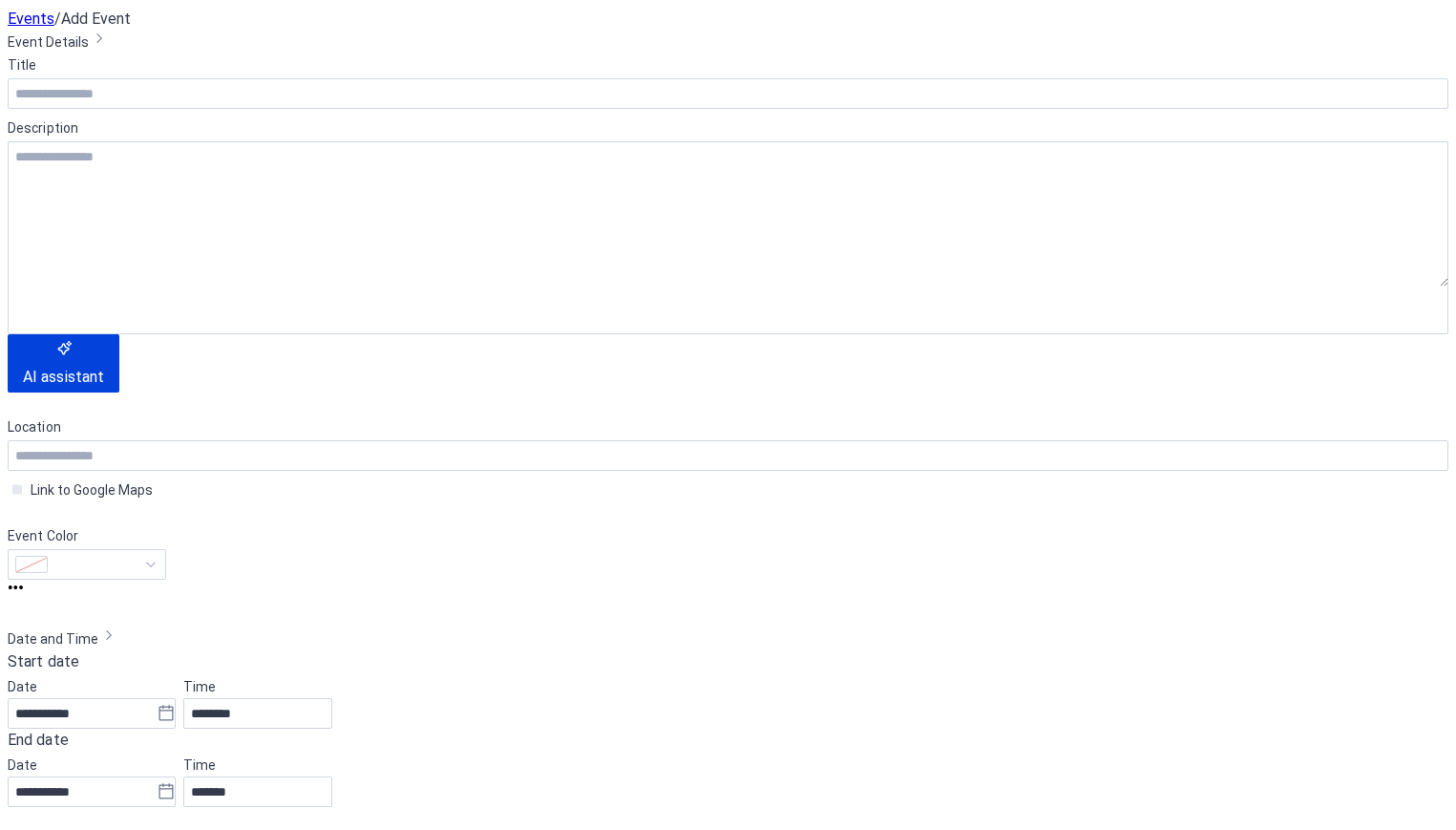 click on "4" at bounding box center (843, 1897) 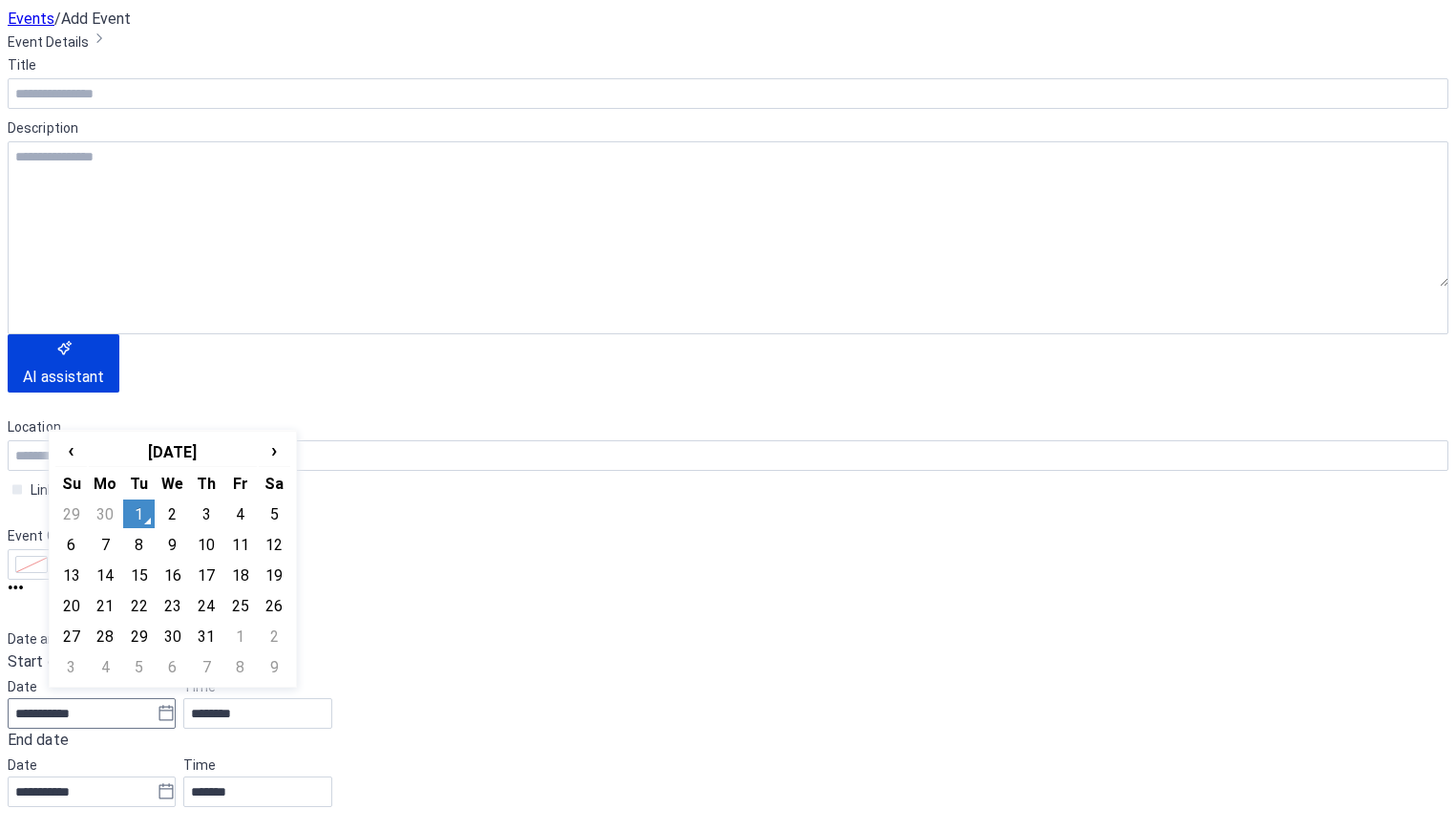 click 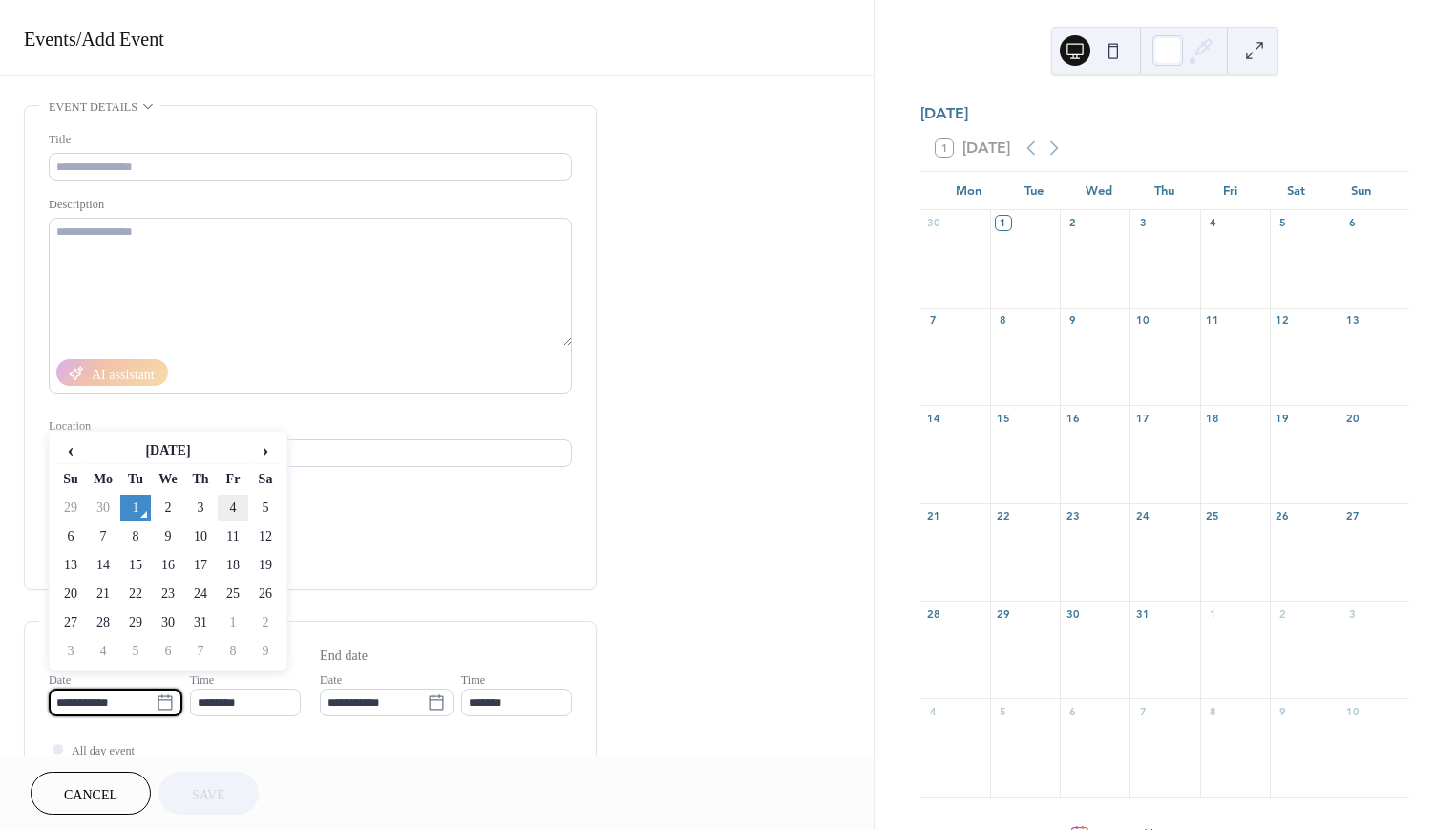 click on "4" at bounding box center (233, 508) 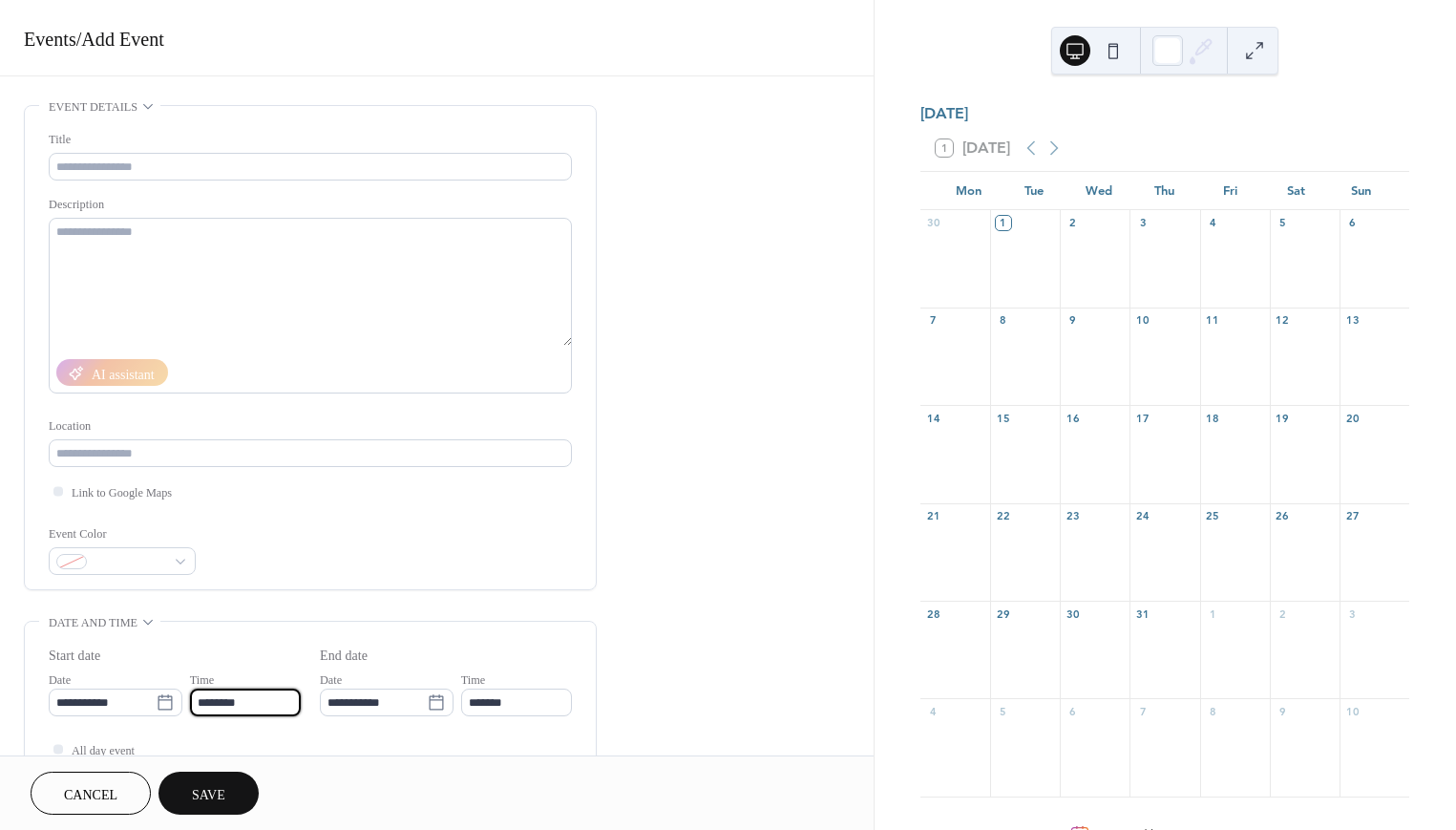 click on "********" at bounding box center [245, 702] 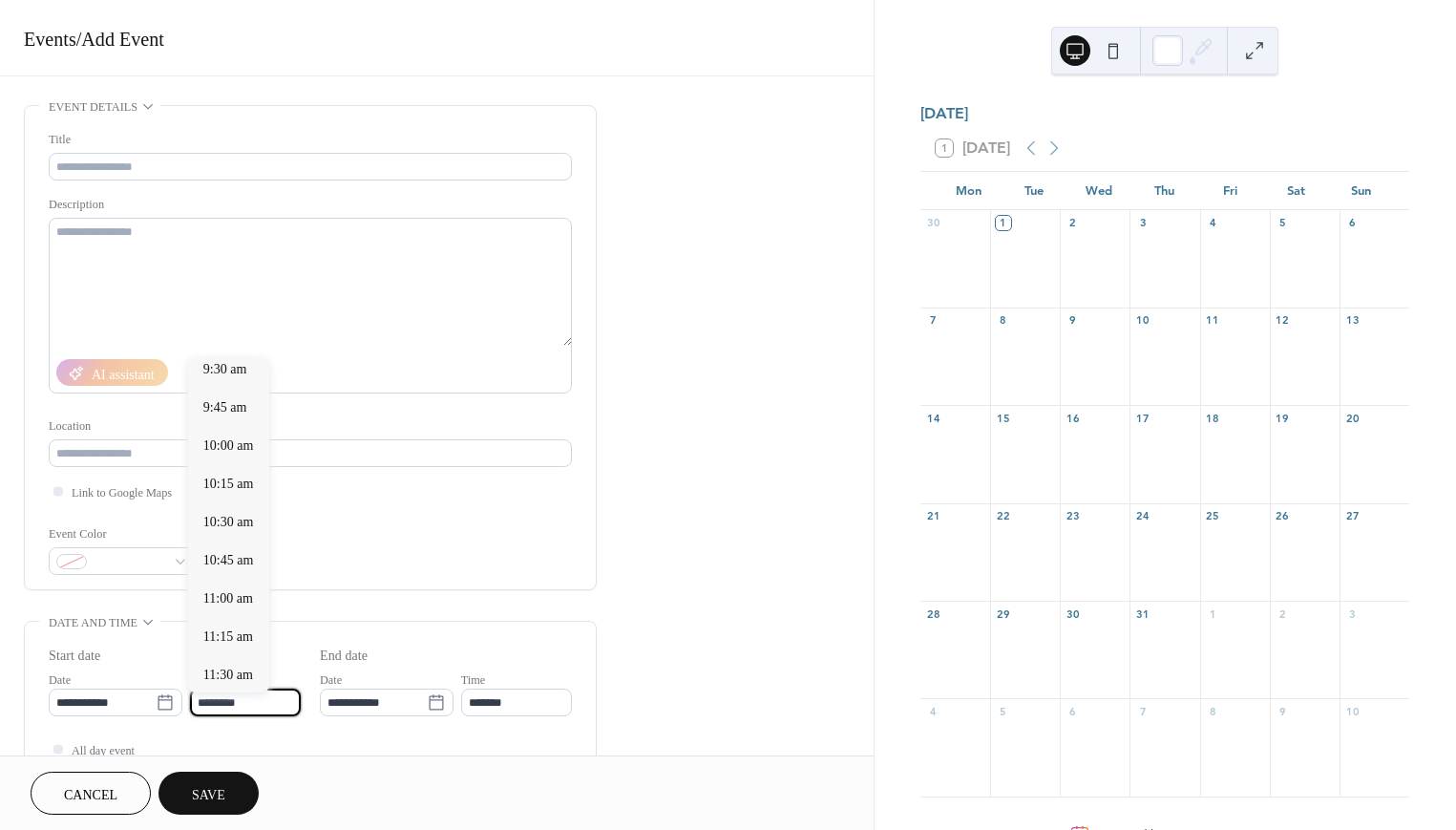 scroll, scrollTop: 1416, scrollLeft: 0, axis: vertical 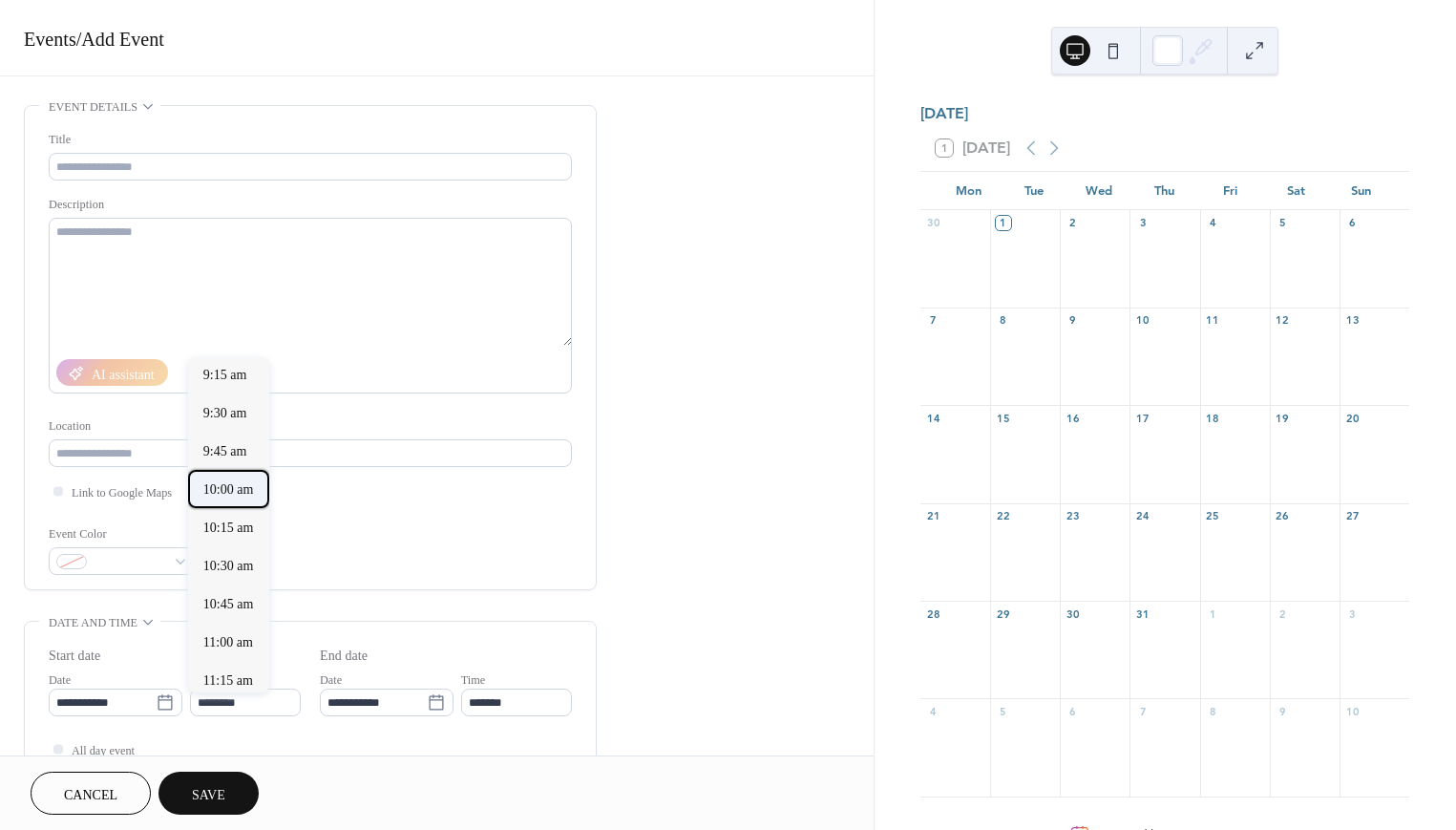 click on "10:00 am" at bounding box center [228, 489] 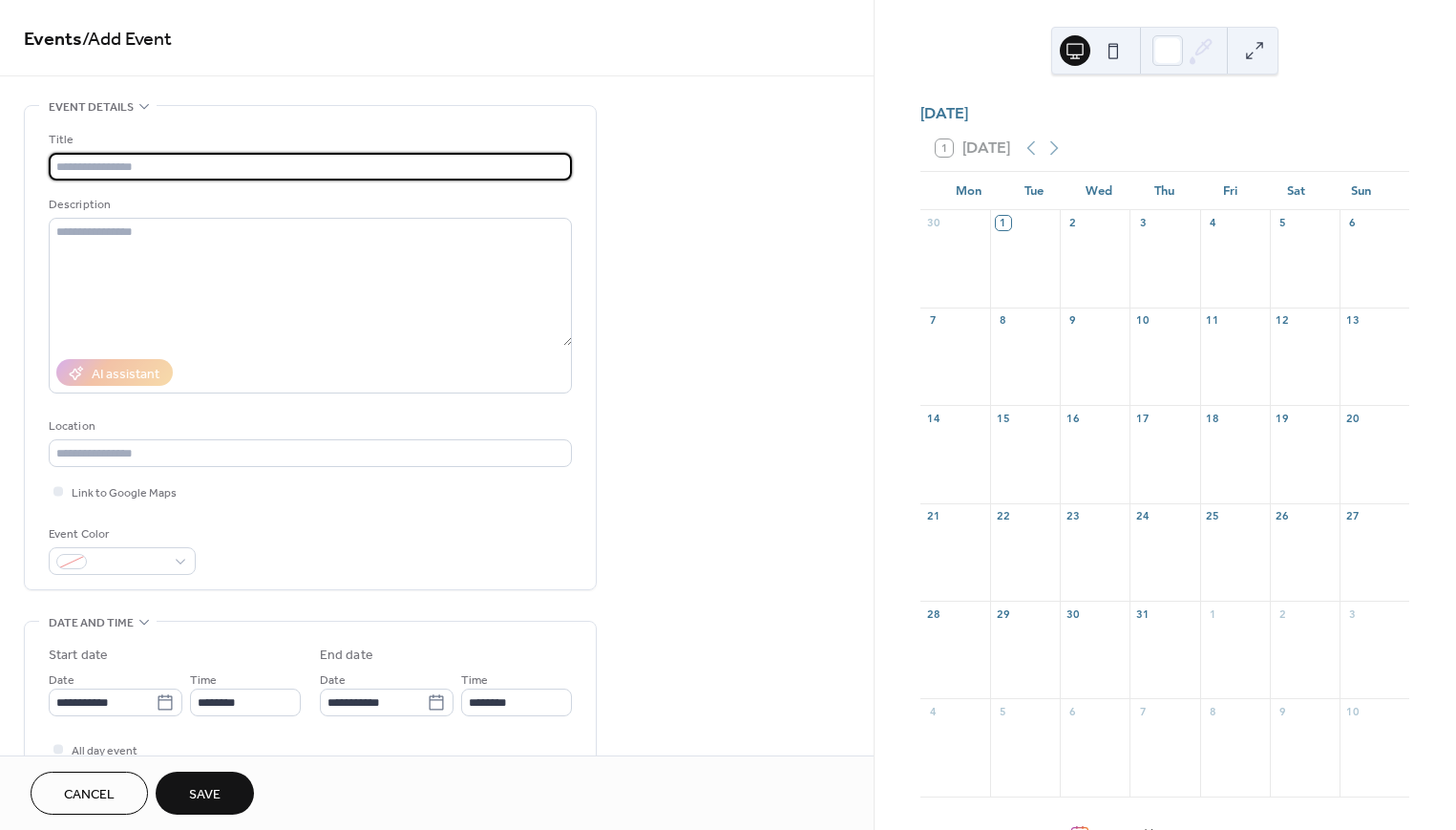 click at bounding box center [310, 166] 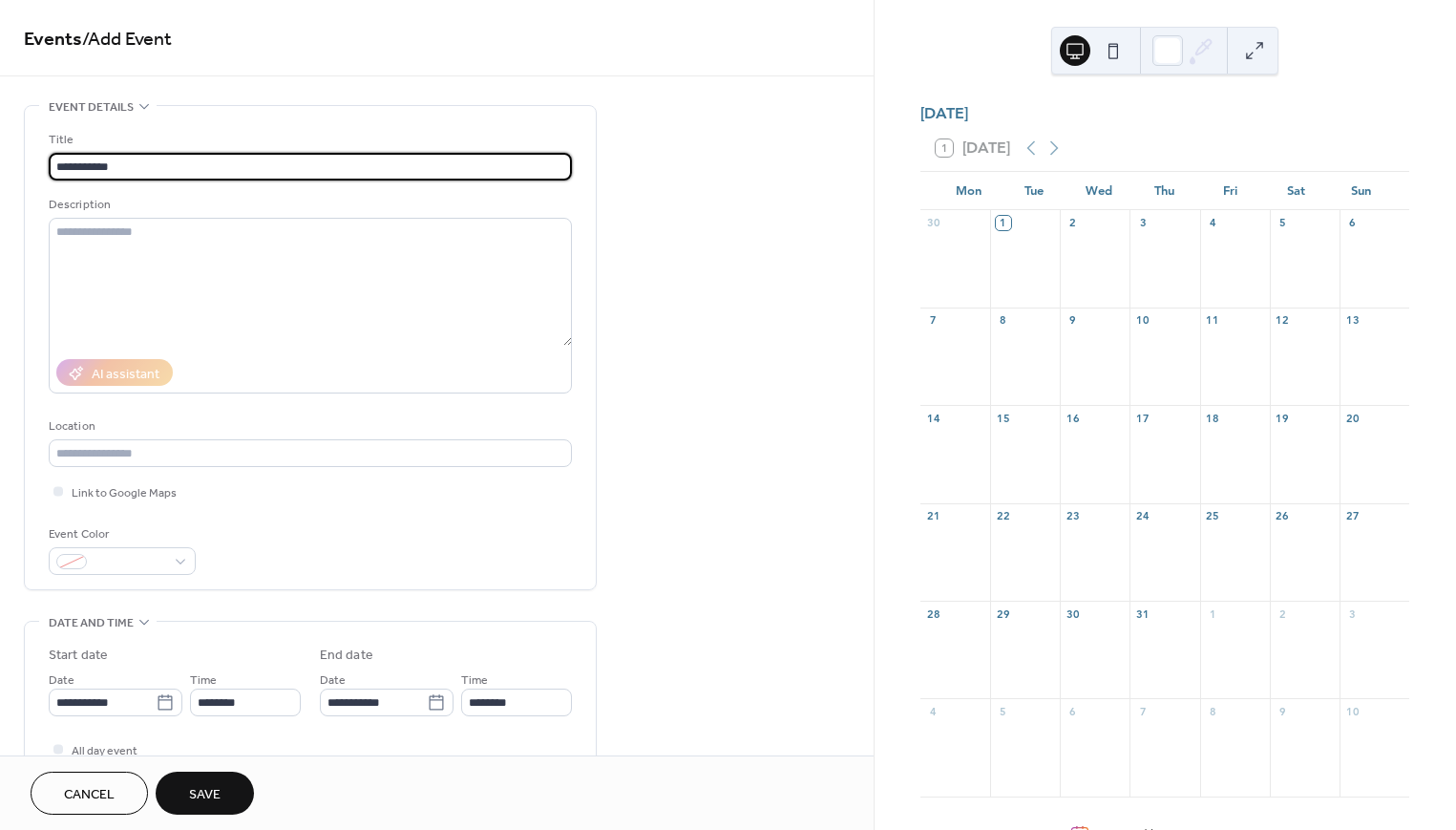 type on "**********" 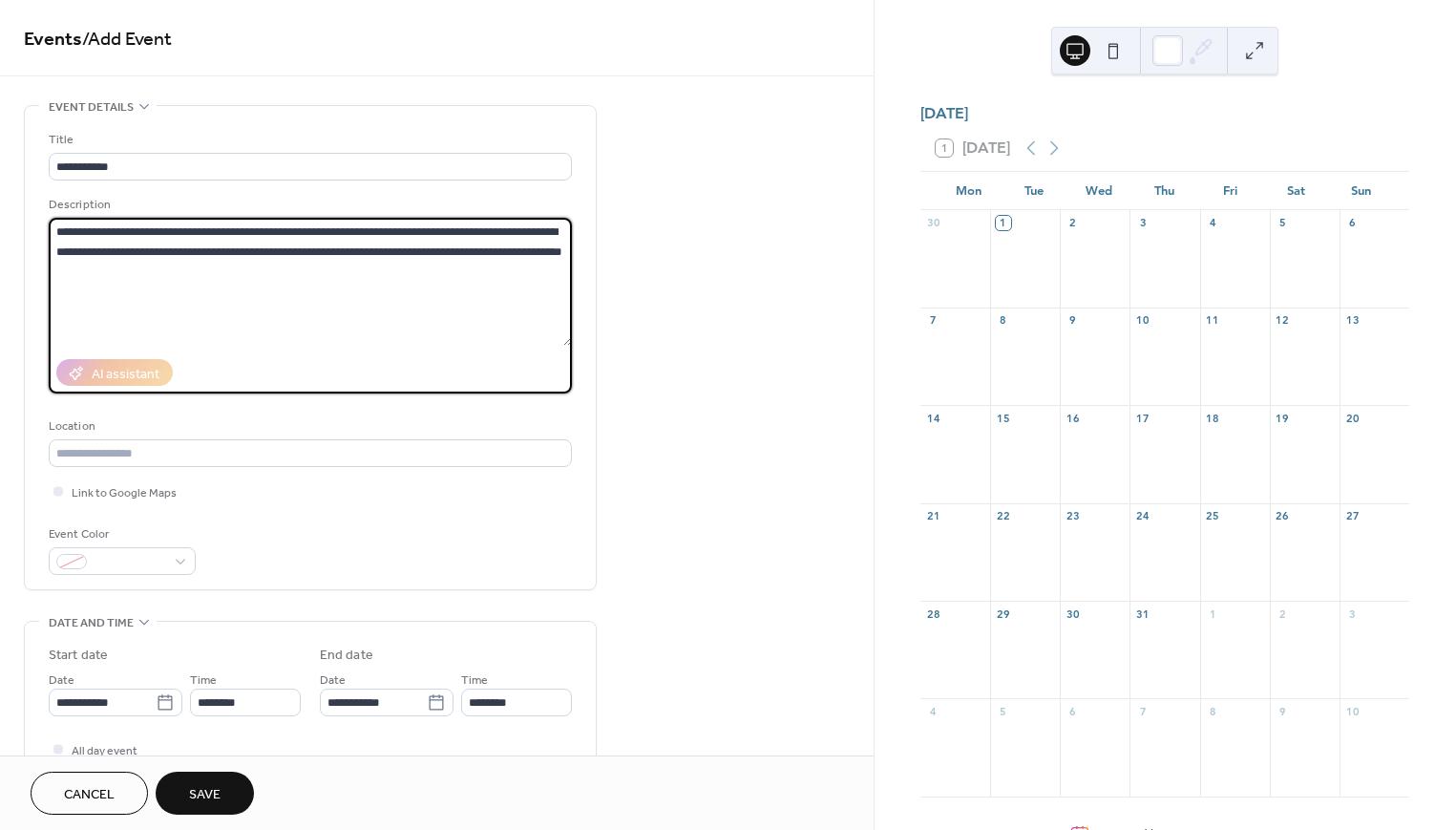 type on "**********" 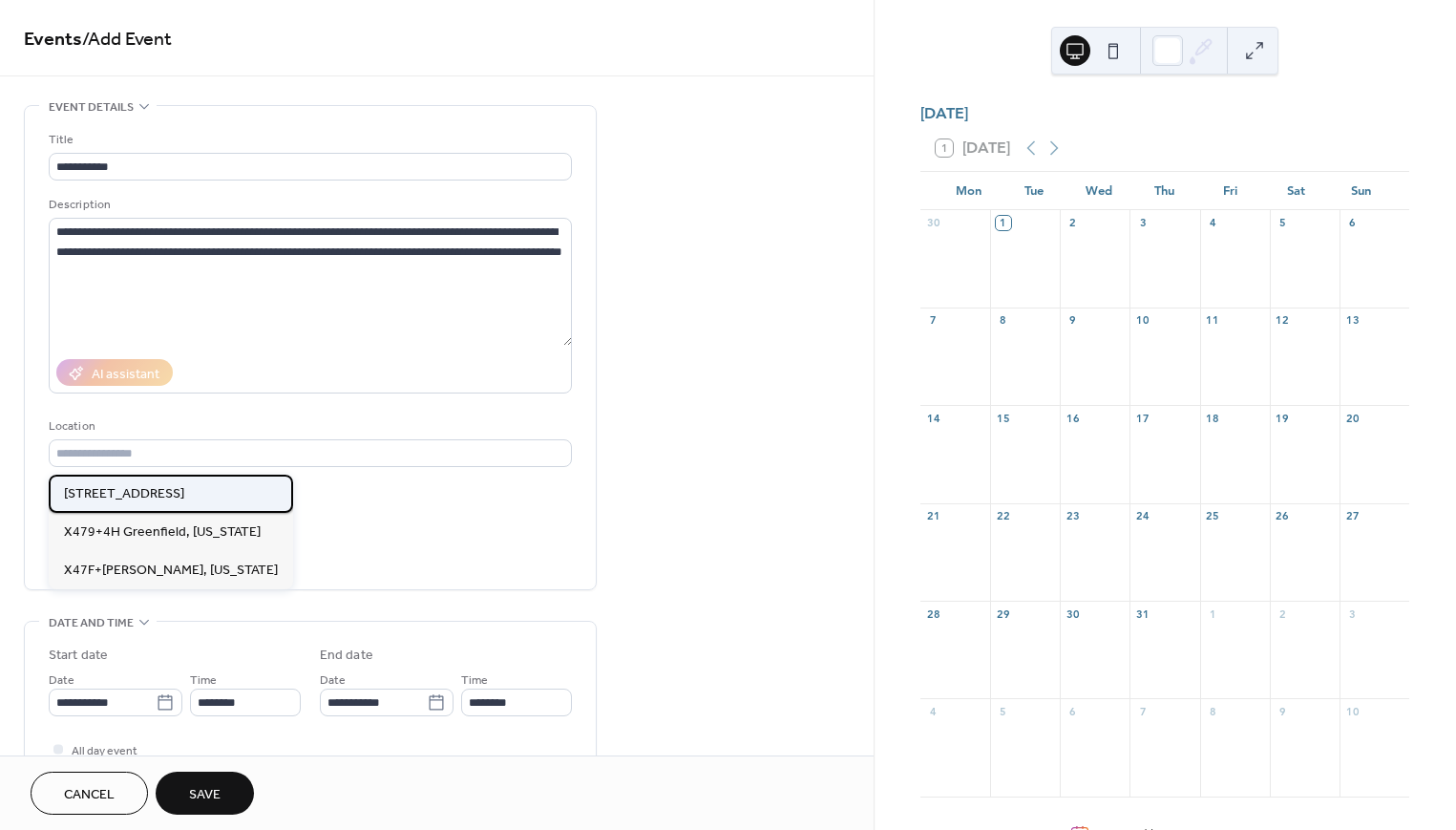 click on "[STREET_ADDRESS]" at bounding box center (124, 494) 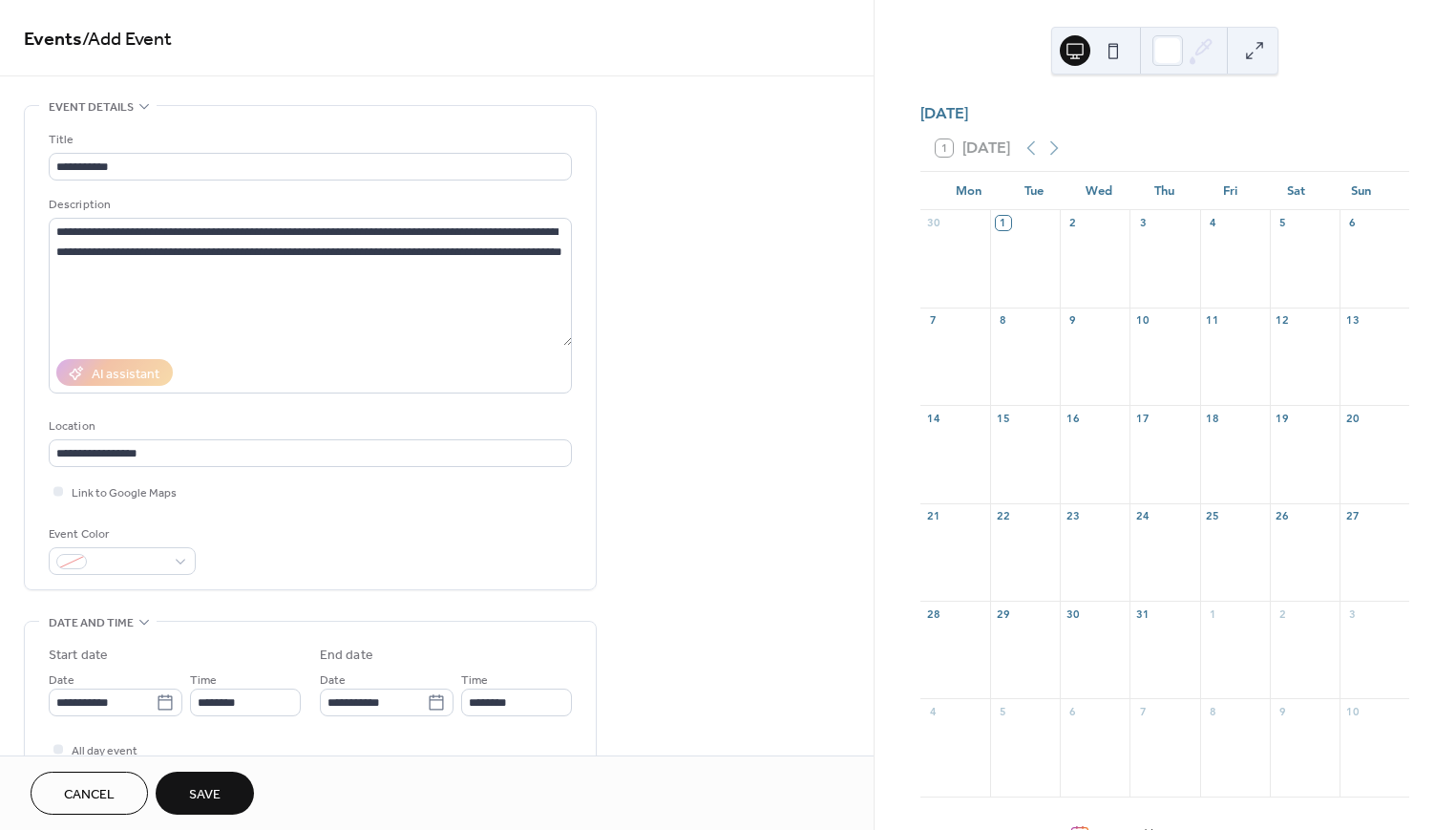 type on "**********" 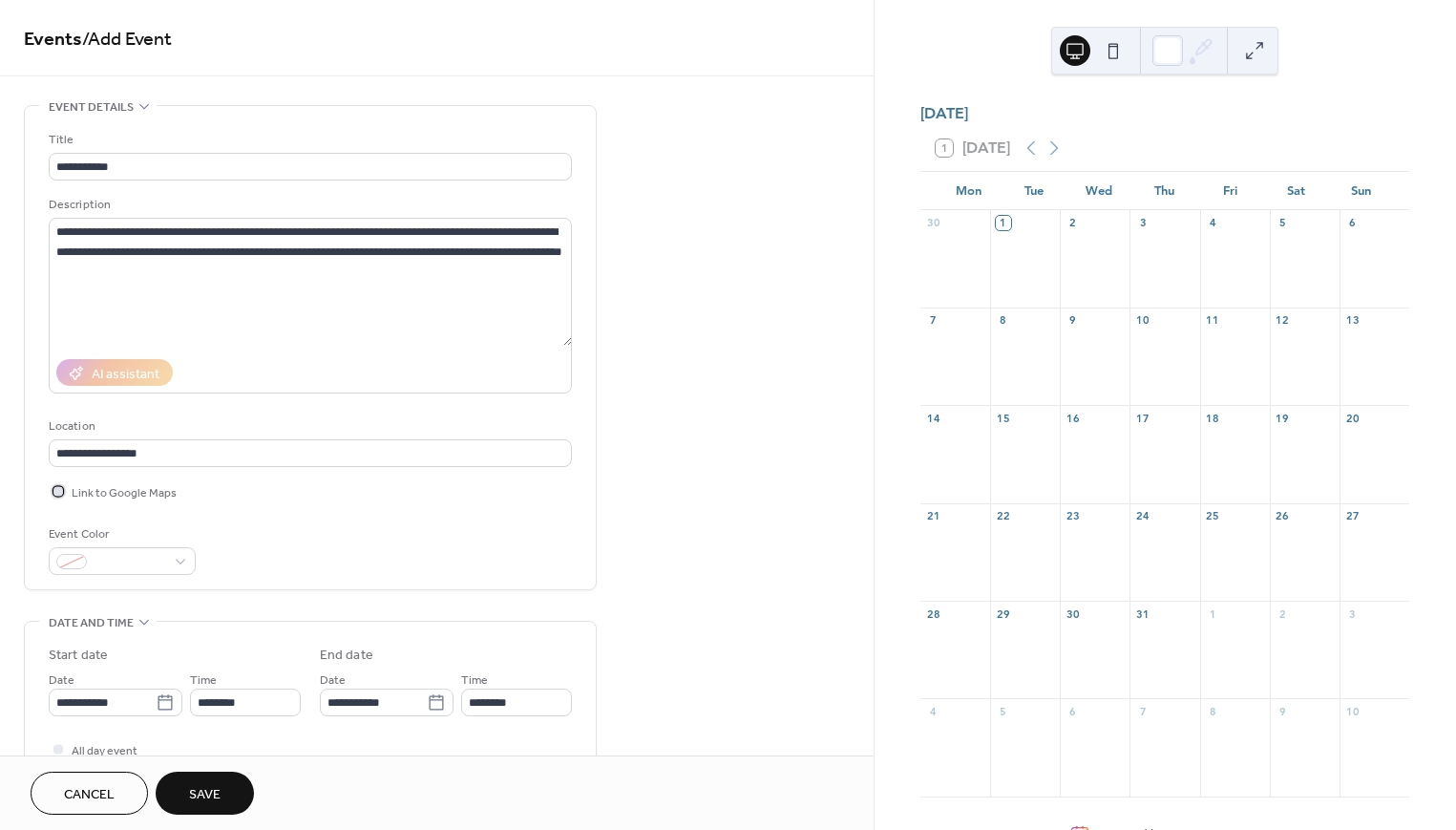 click at bounding box center (58, 491) 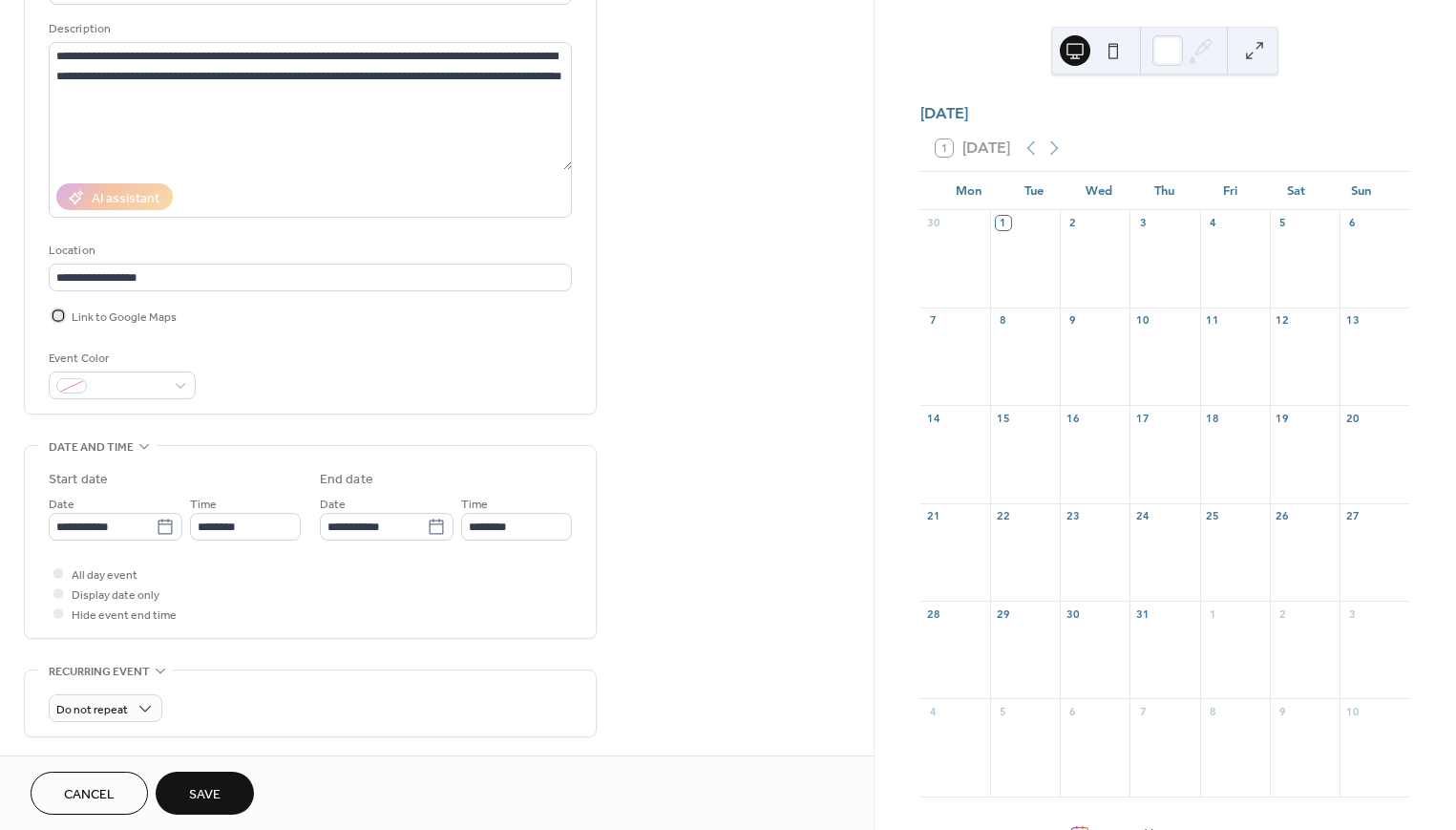 scroll, scrollTop: 203, scrollLeft: 0, axis: vertical 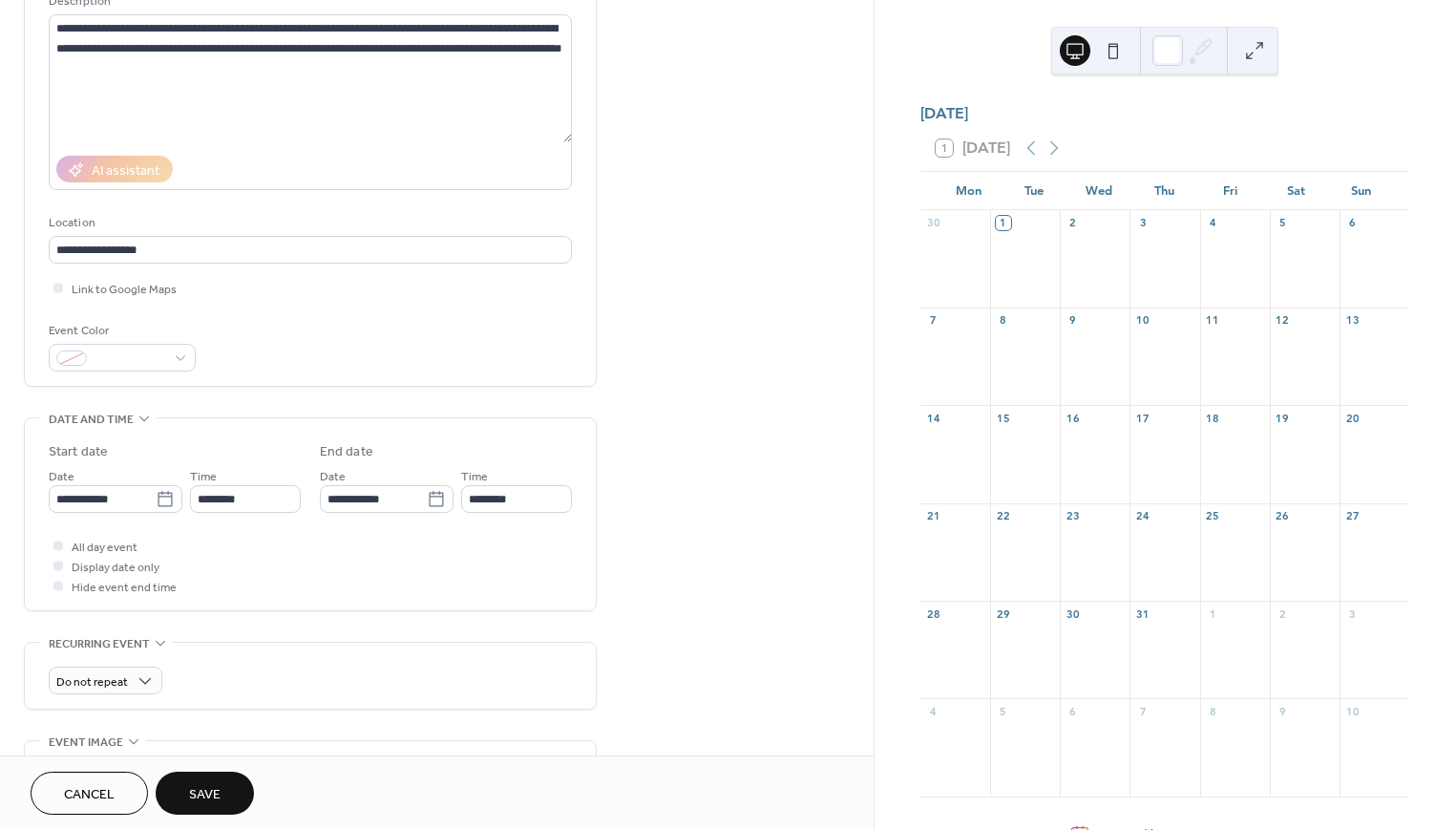 click on "Save" at bounding box center (204, 793) 